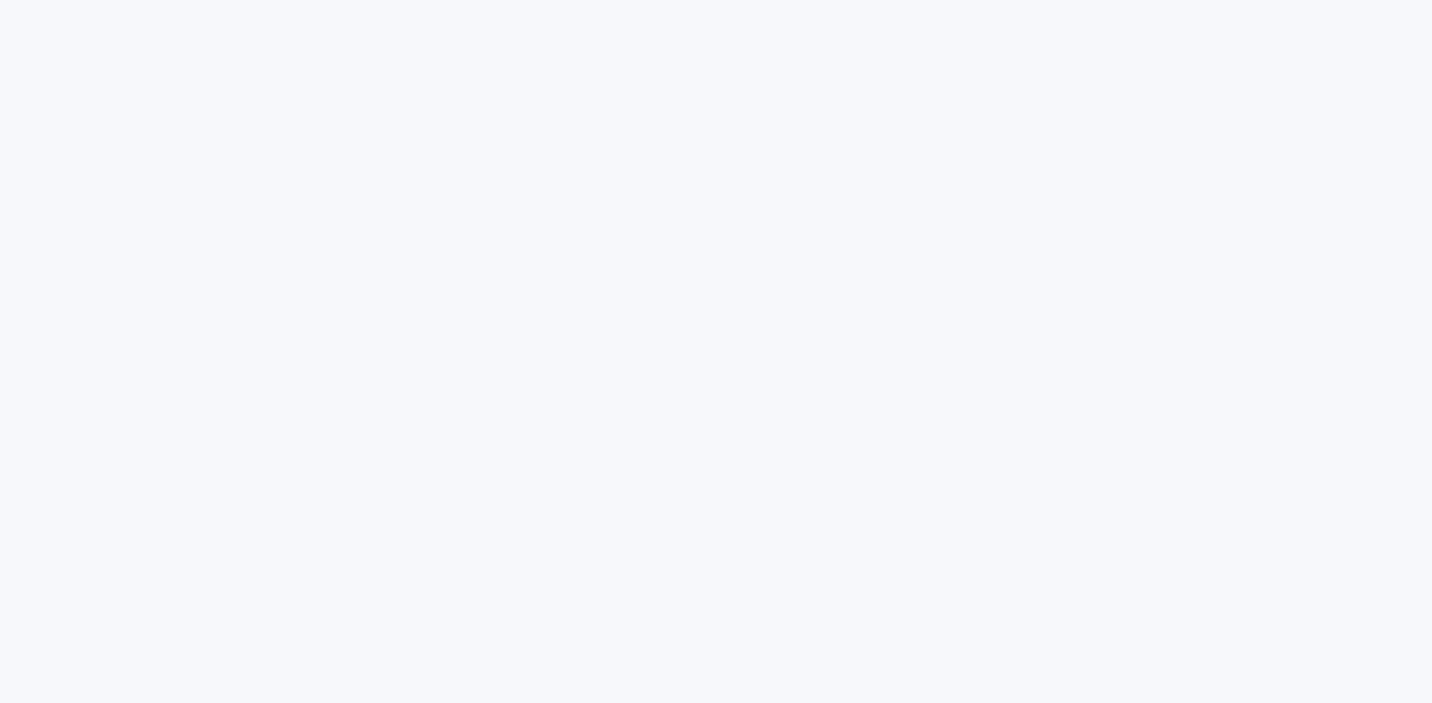 scroll, scrollTop: 0, scrollLeft: 0, axis: both 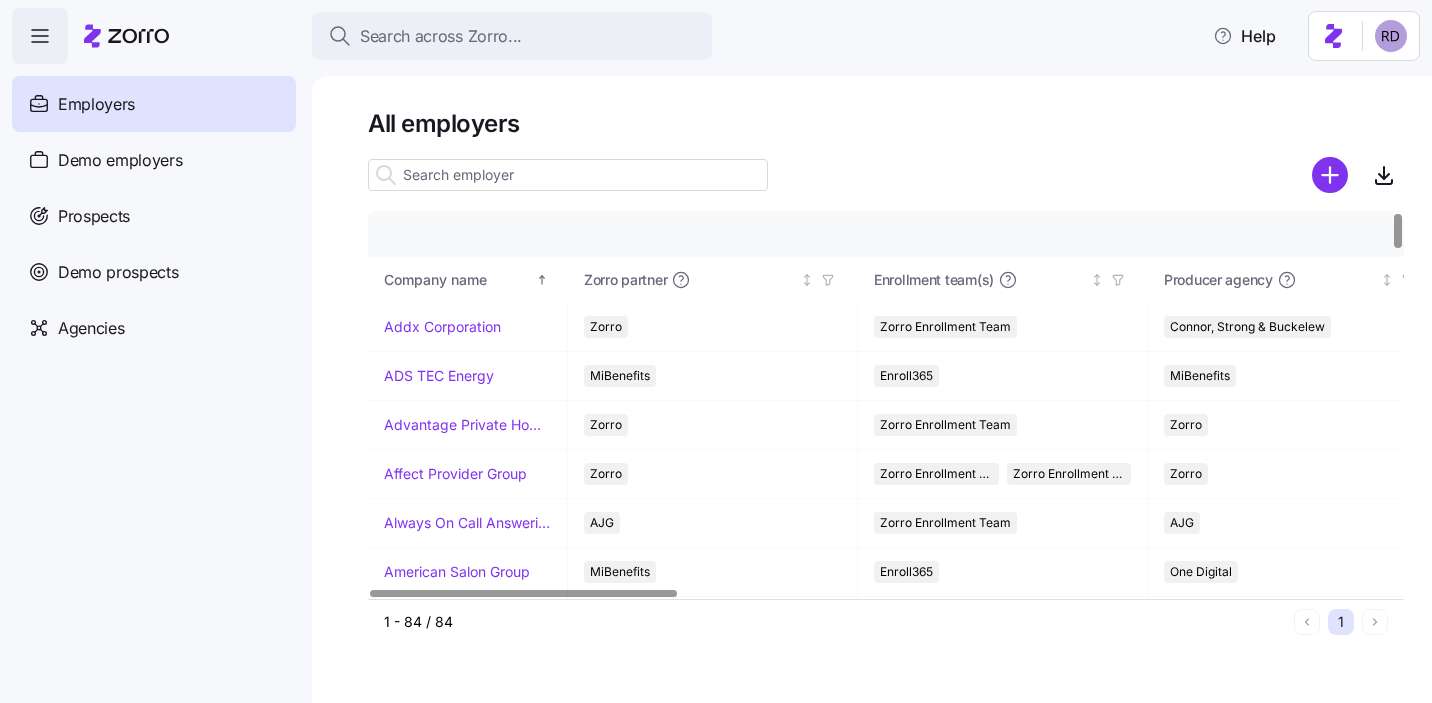 click at bounding box center (568, 175) 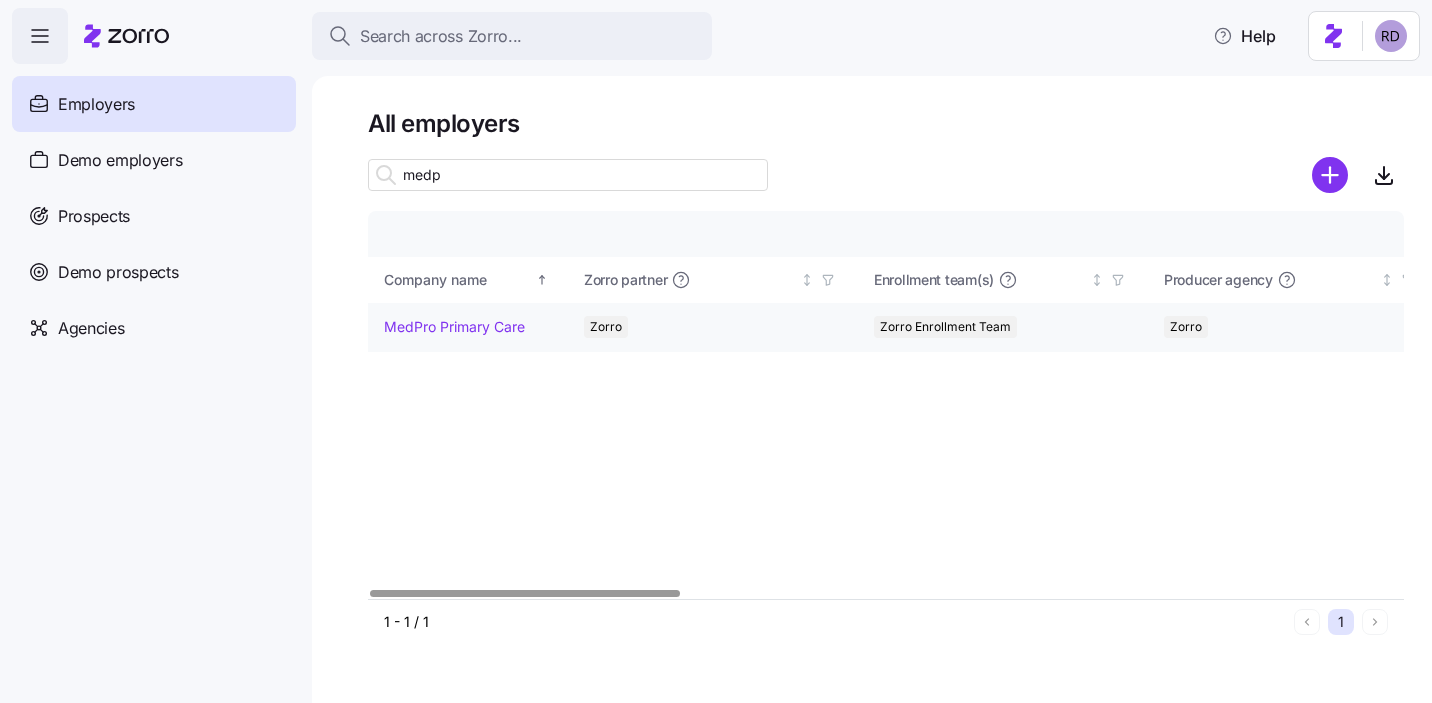 type on "medp" 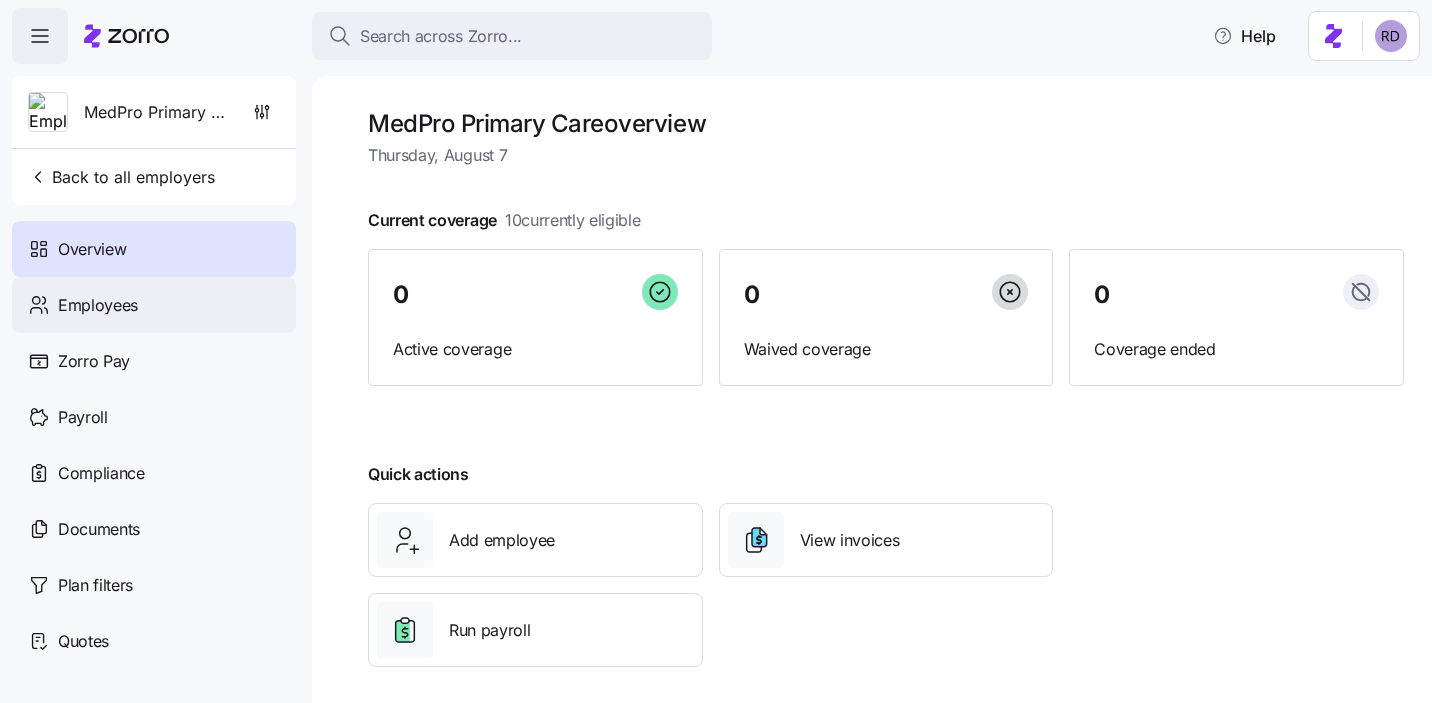 click on "Employees" at bounding box center [154, 305] 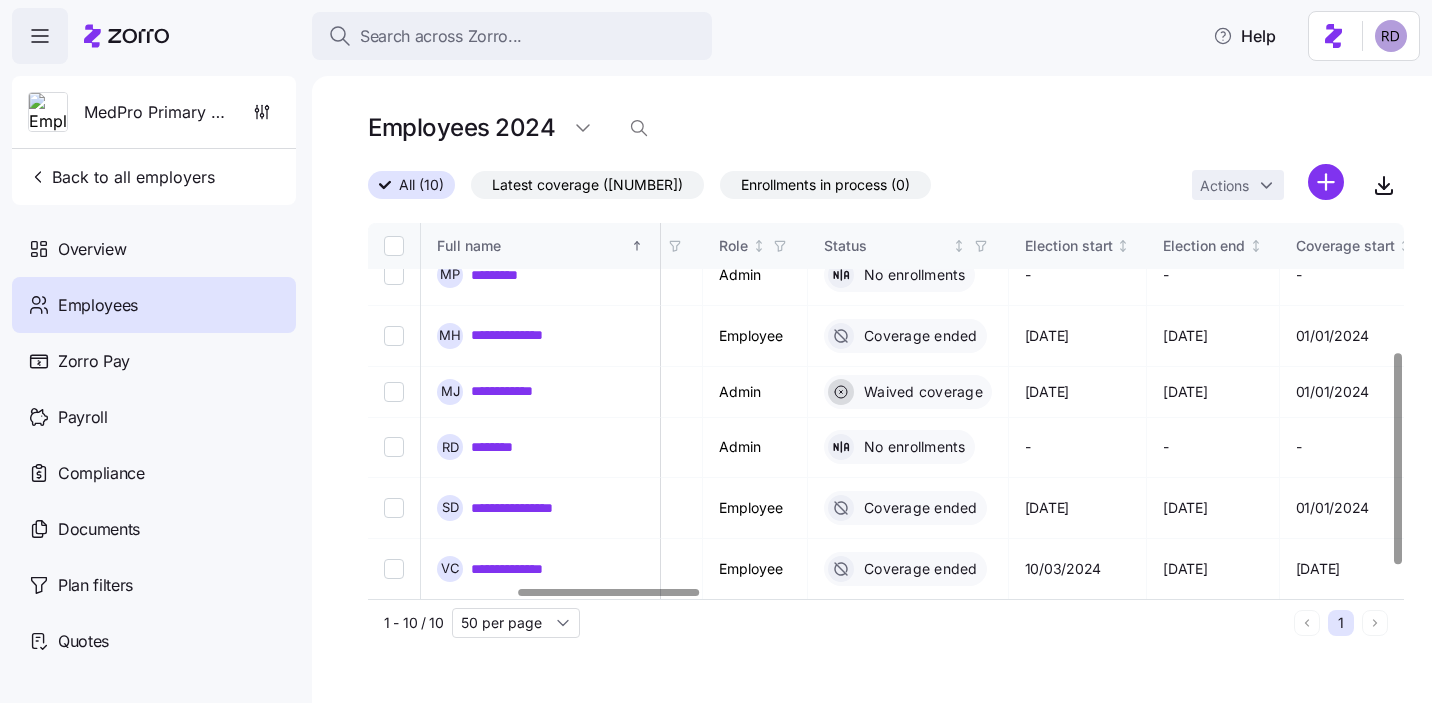 scroll, scrollTop: 0, scrollLeft: 851, axis: horizontal 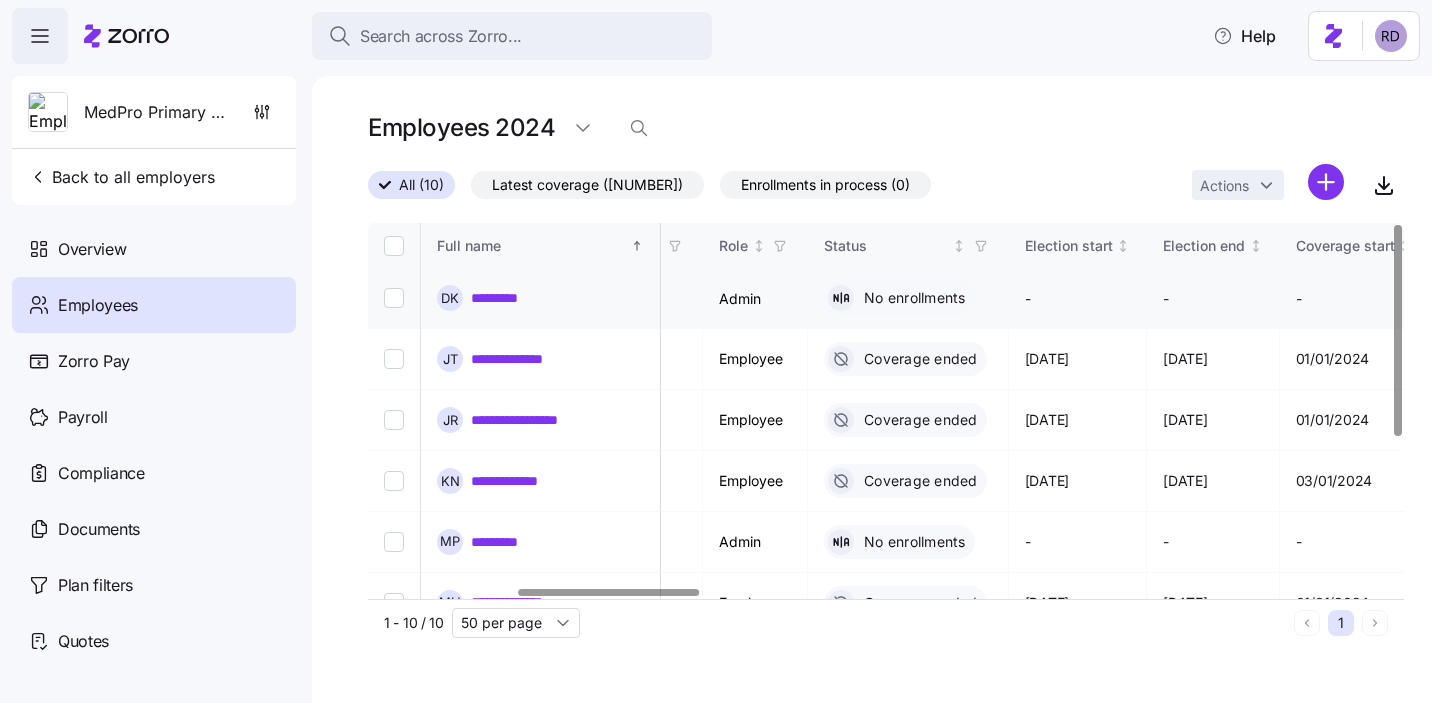 click on "*********" at bounding box center (501, 298) 